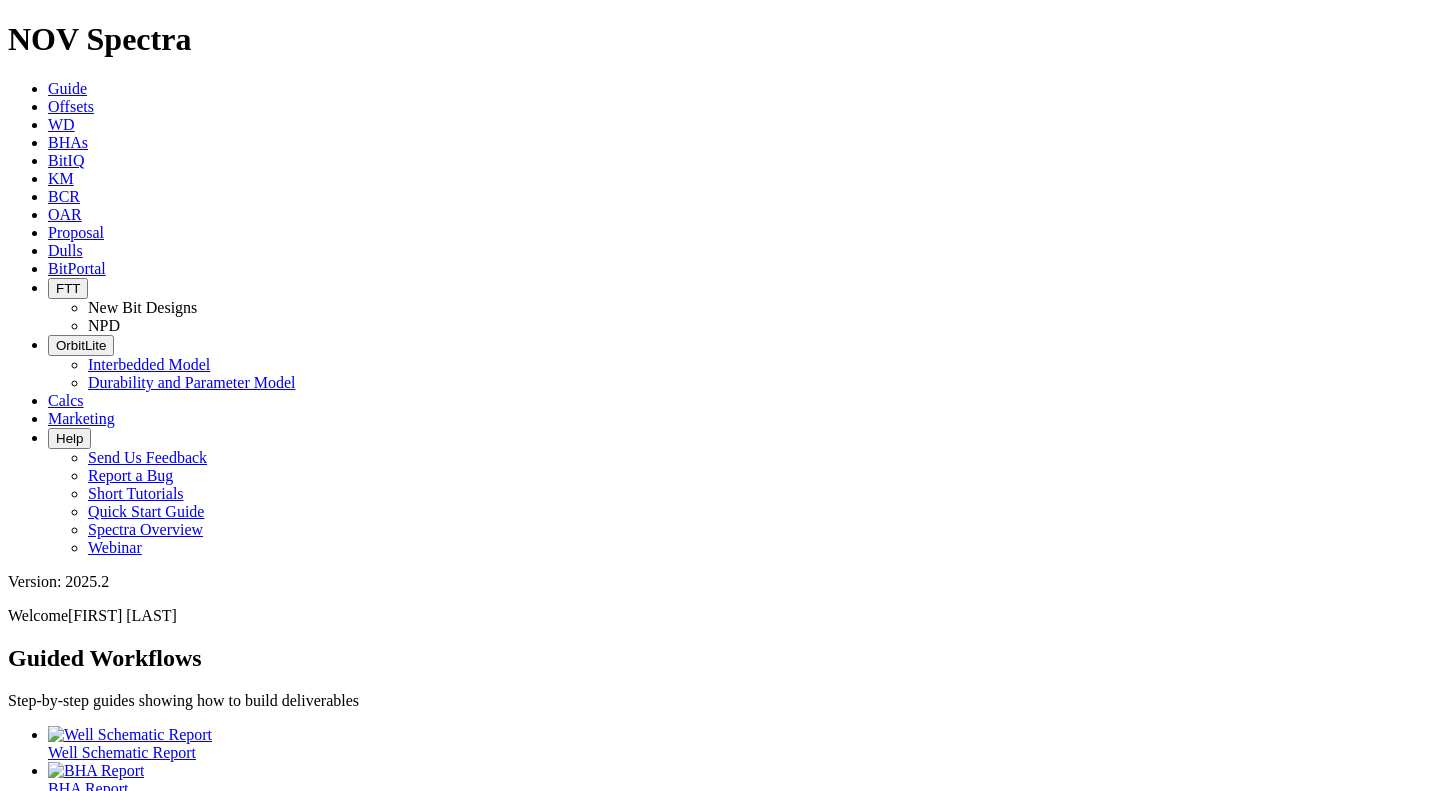 scroll, scrollTop: 0, scrollLeft: 0, axis: both 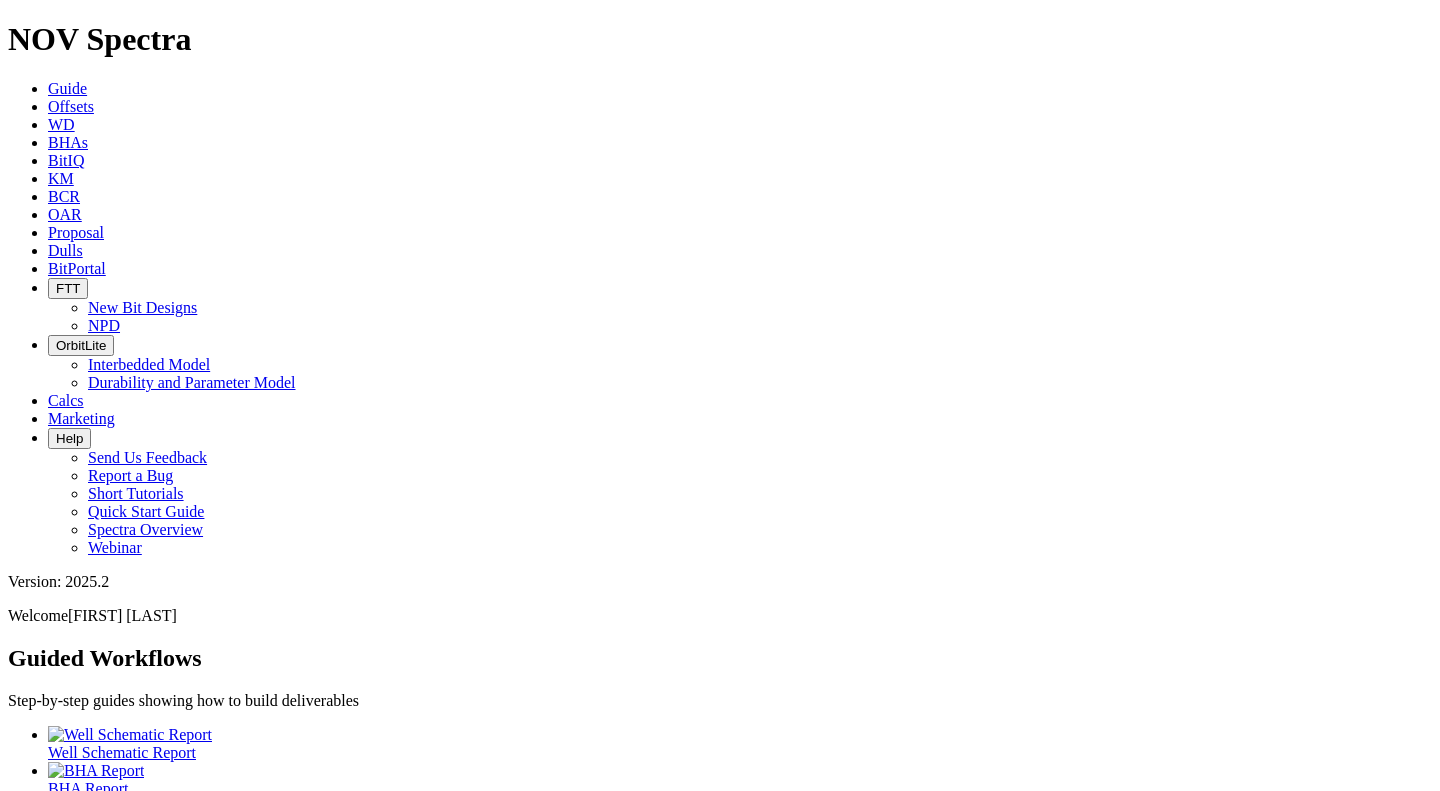 click on "Offsets" at bounding box center [71, 106] 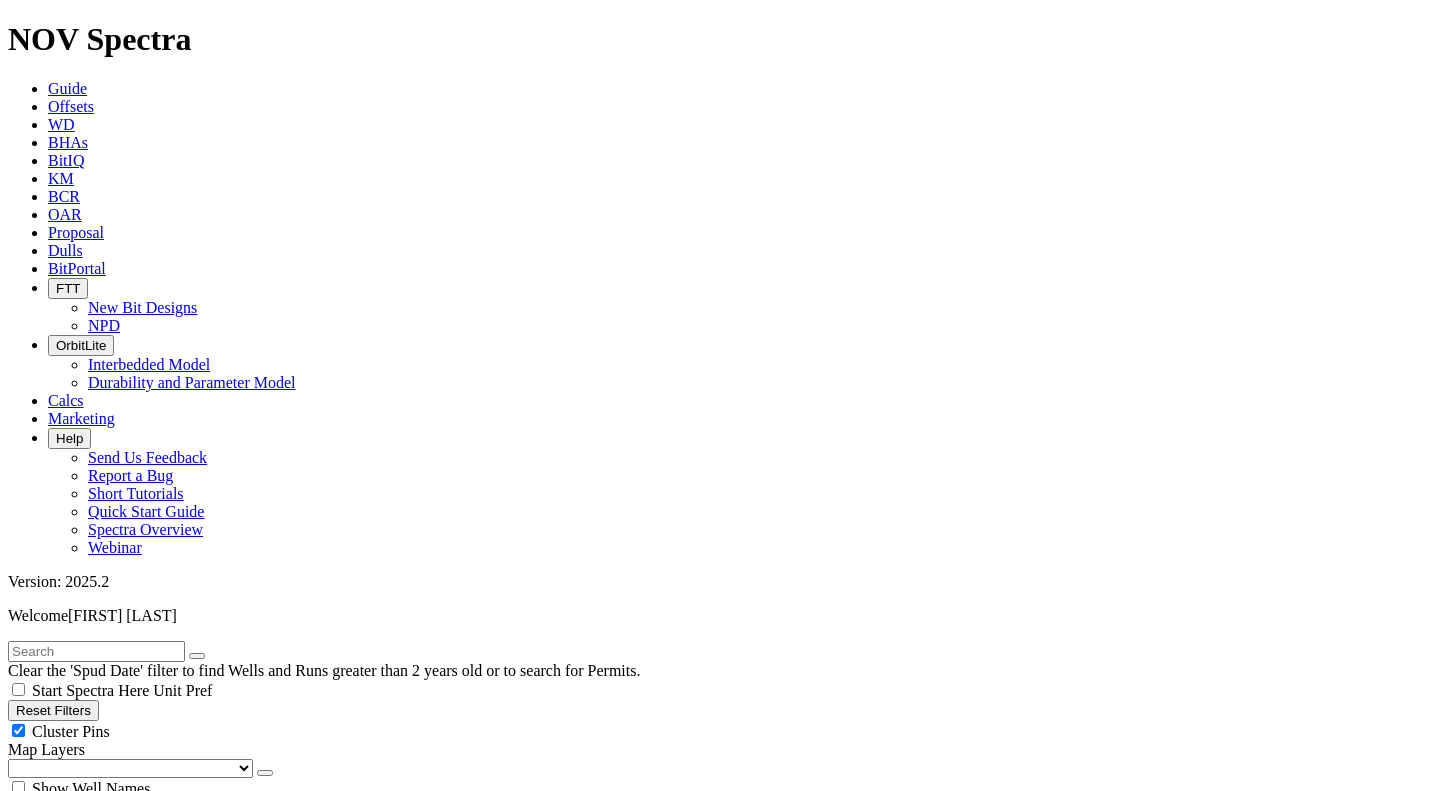 scroll, scrollTop: 86848, scrollLeft: 0, axis: vertical 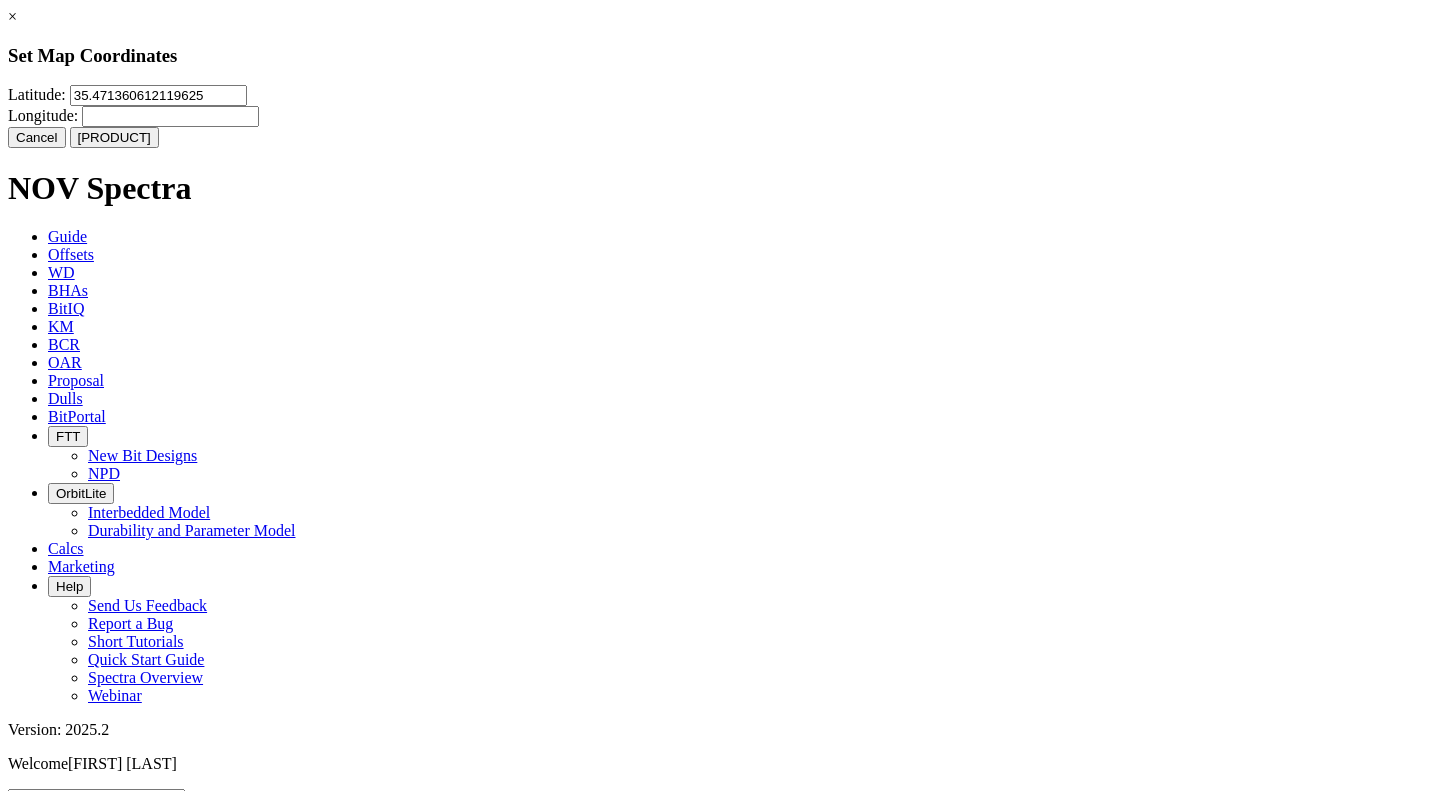 drag, startPoint x: 629, startPoint y: 129, endPoint x: 472, endPoint y: 116, distance: 157.5373 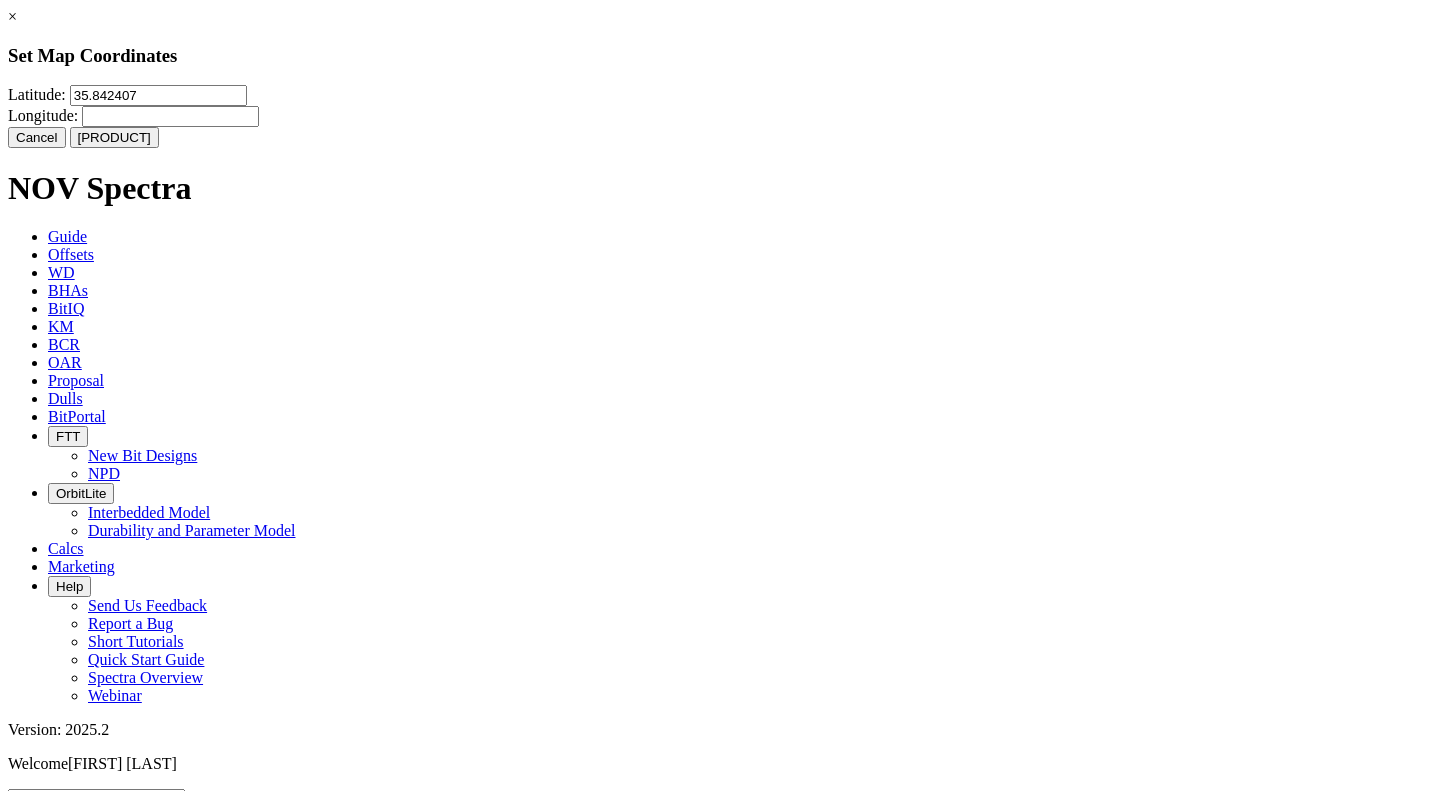 type on "35.842407" 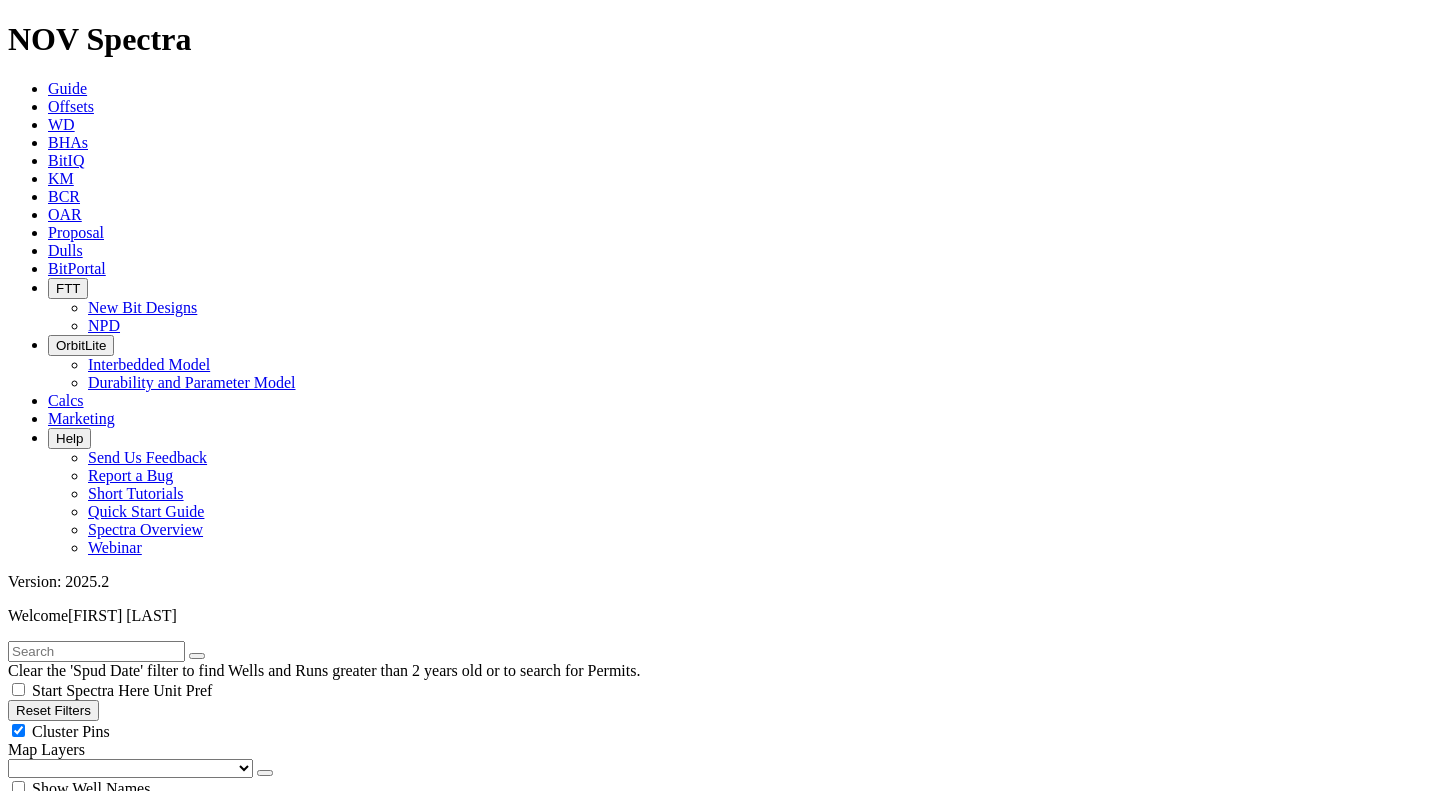 scroll, scrollTop: 121041, scrollLeft: 0, axis: vertical 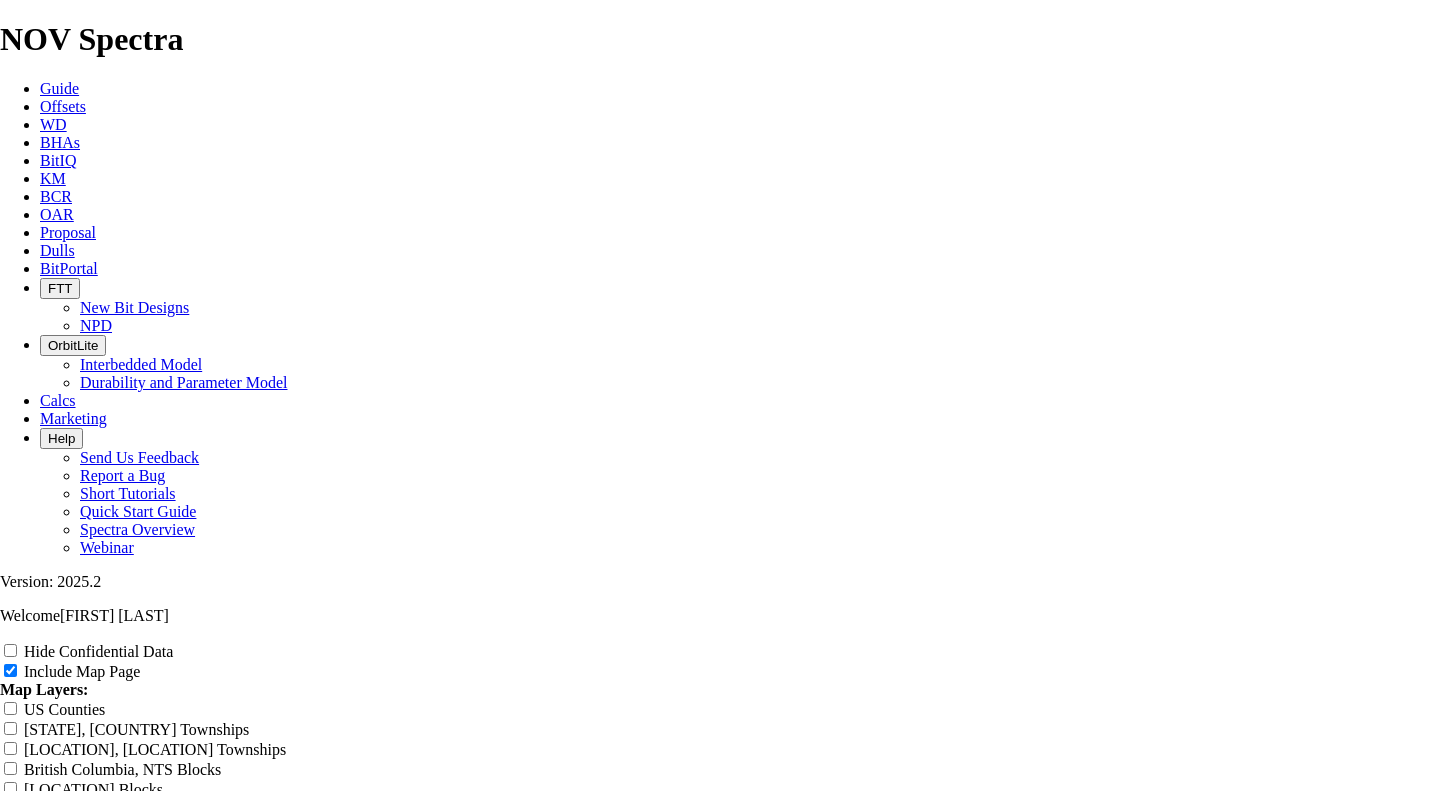 drag, startPoint x: 539, startPoint y: 512, endPoint x: 626, endPoint y: 502, distance: 87.57283 